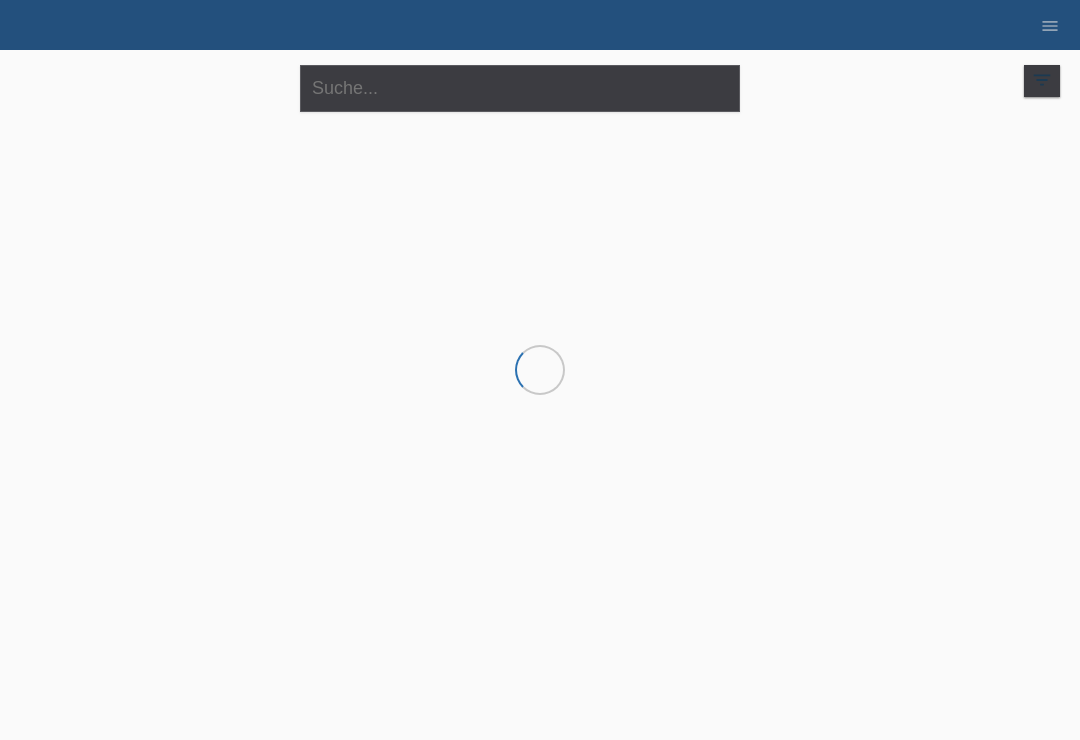 scroll, scrollTop: 0, scrollLeft: 0, axis: both 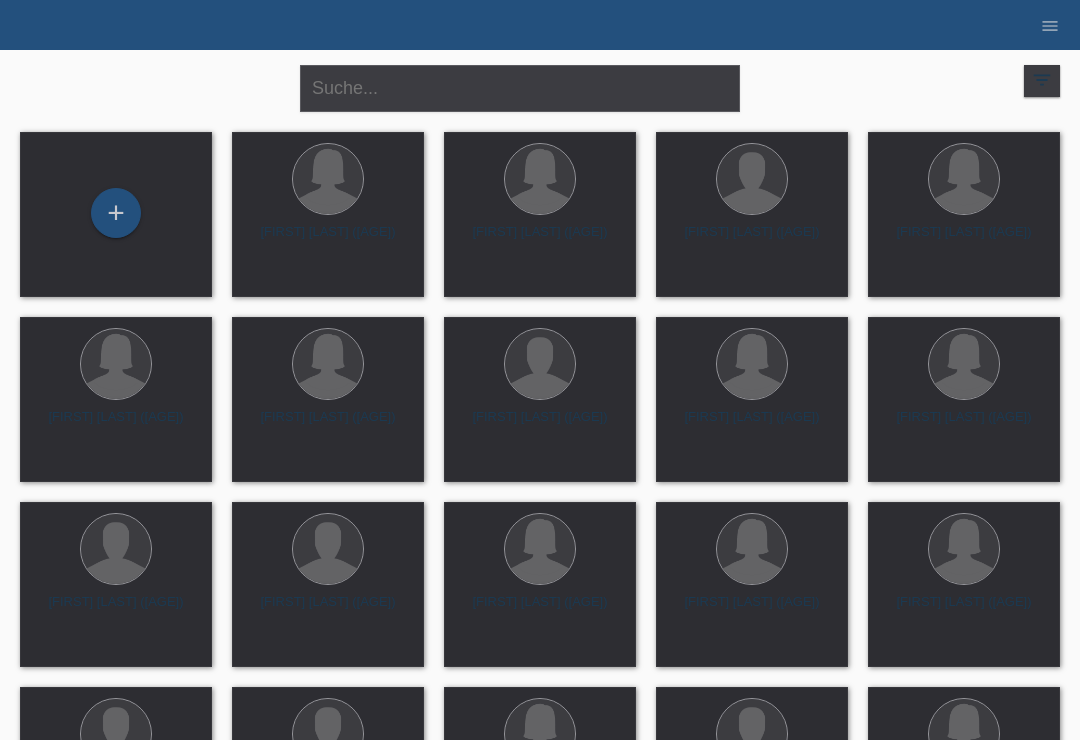 click on "+" at bounding box center [116, 213] 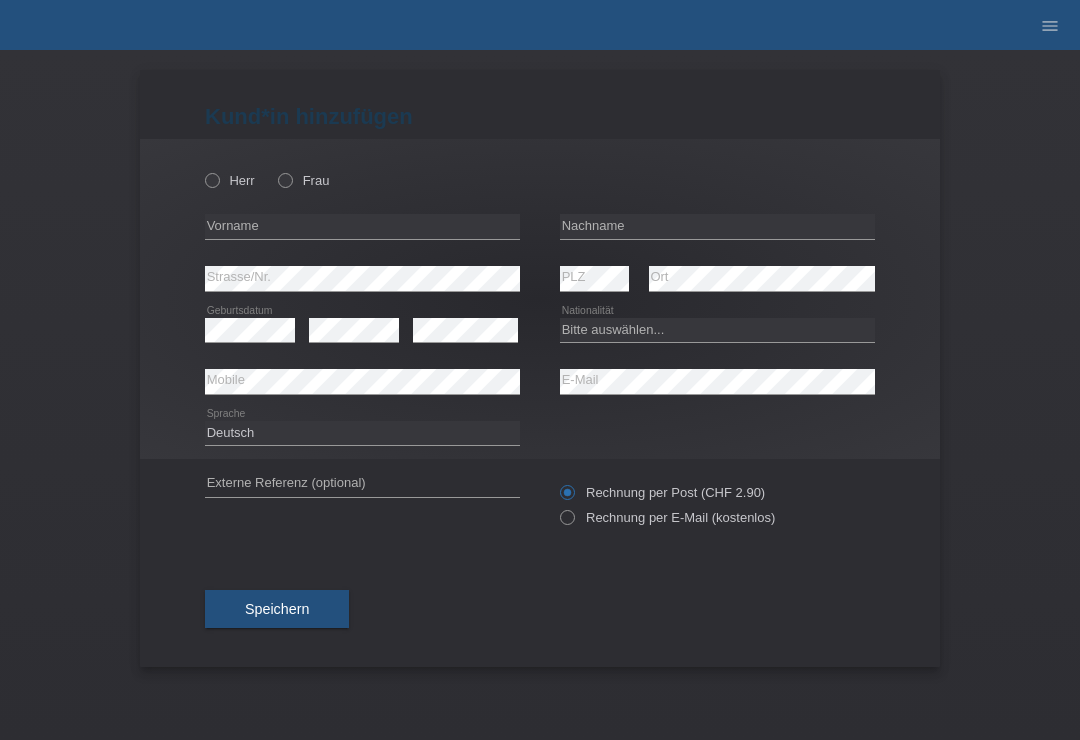 scroll, scrollTop: 0, scrollLeft: 0, axis: both 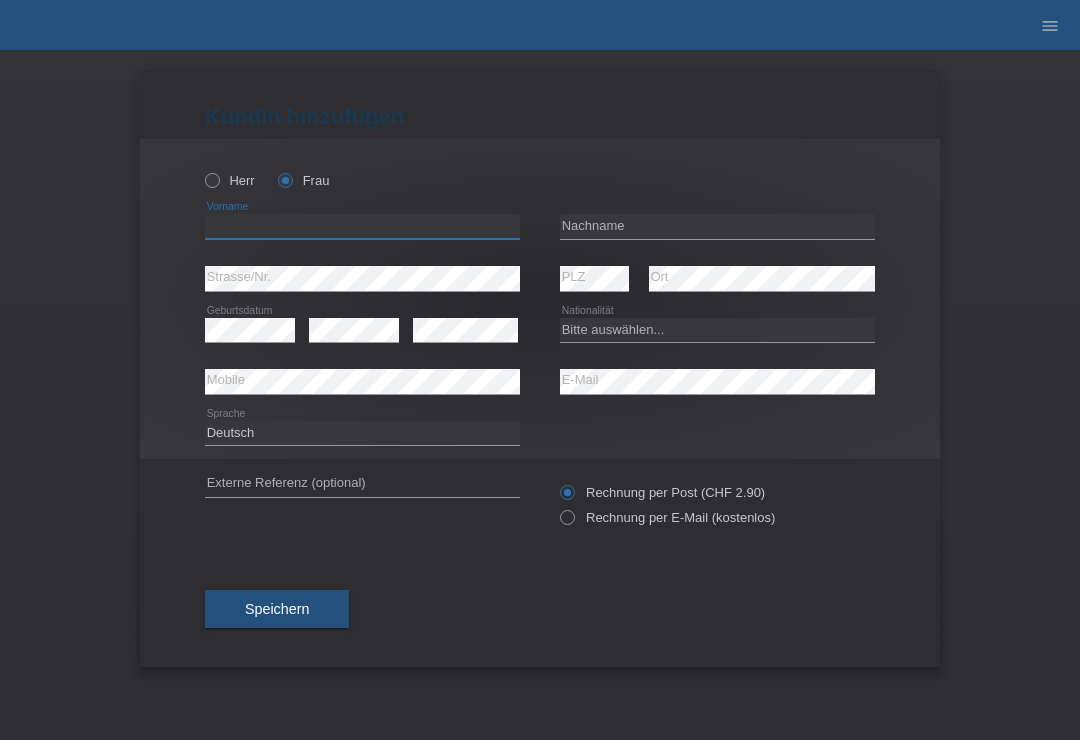 click at bounding box center [362, 226] 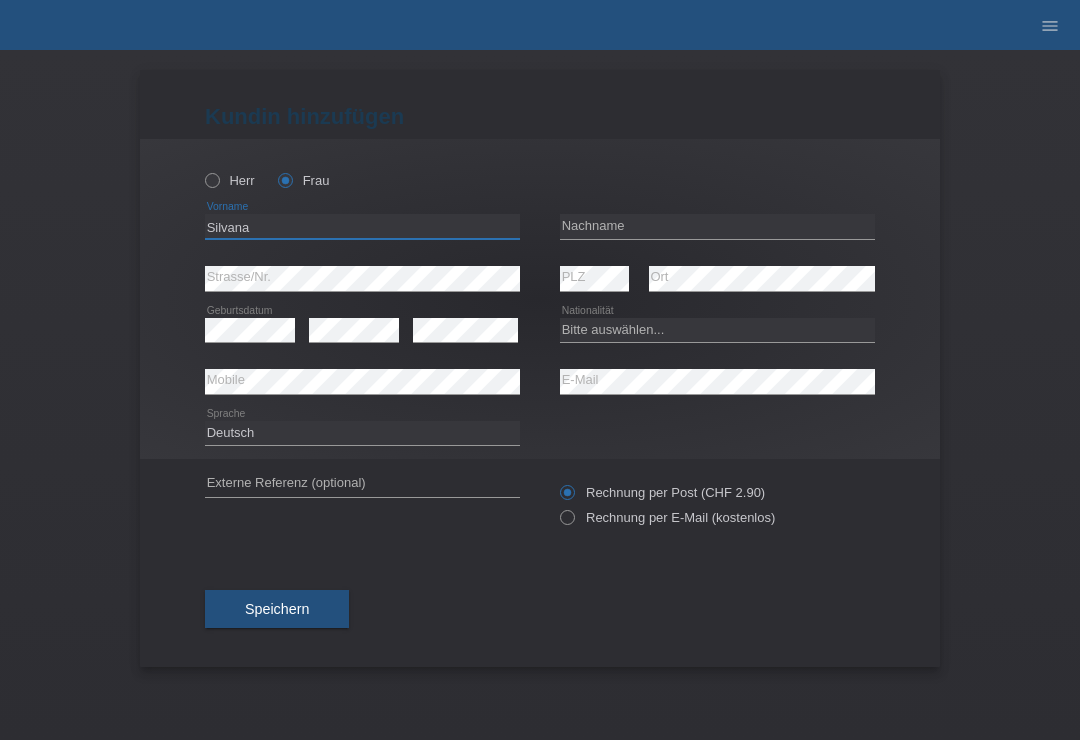 type on "Silvana" 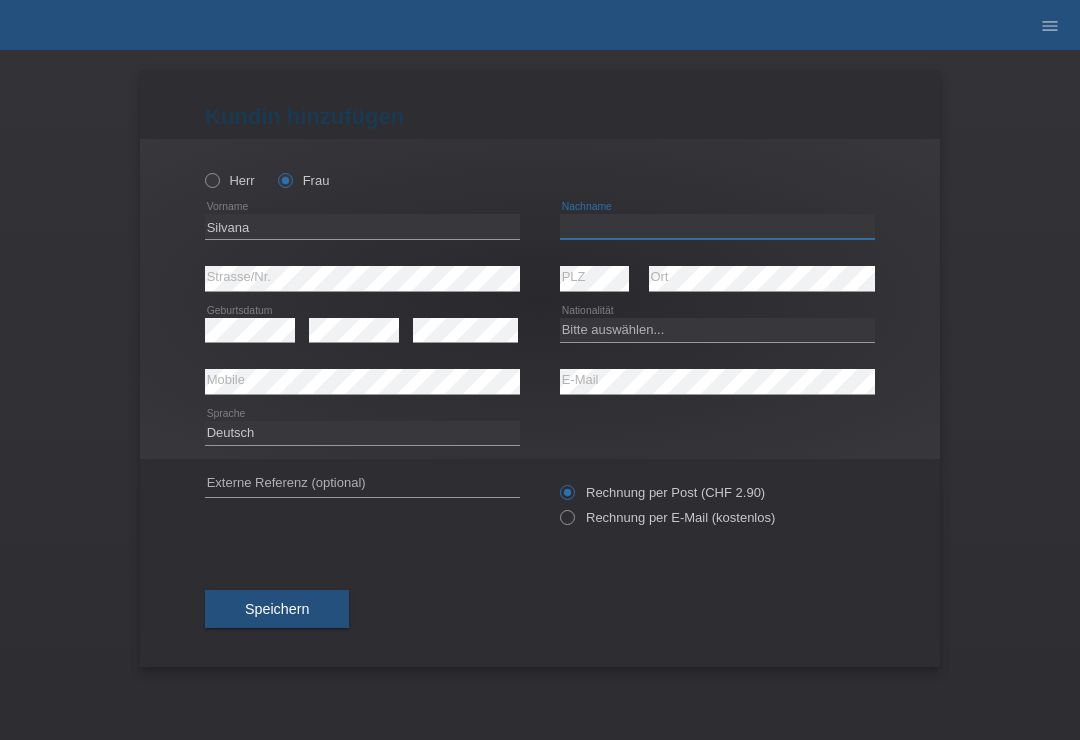 click at bounding box center (717, 226) 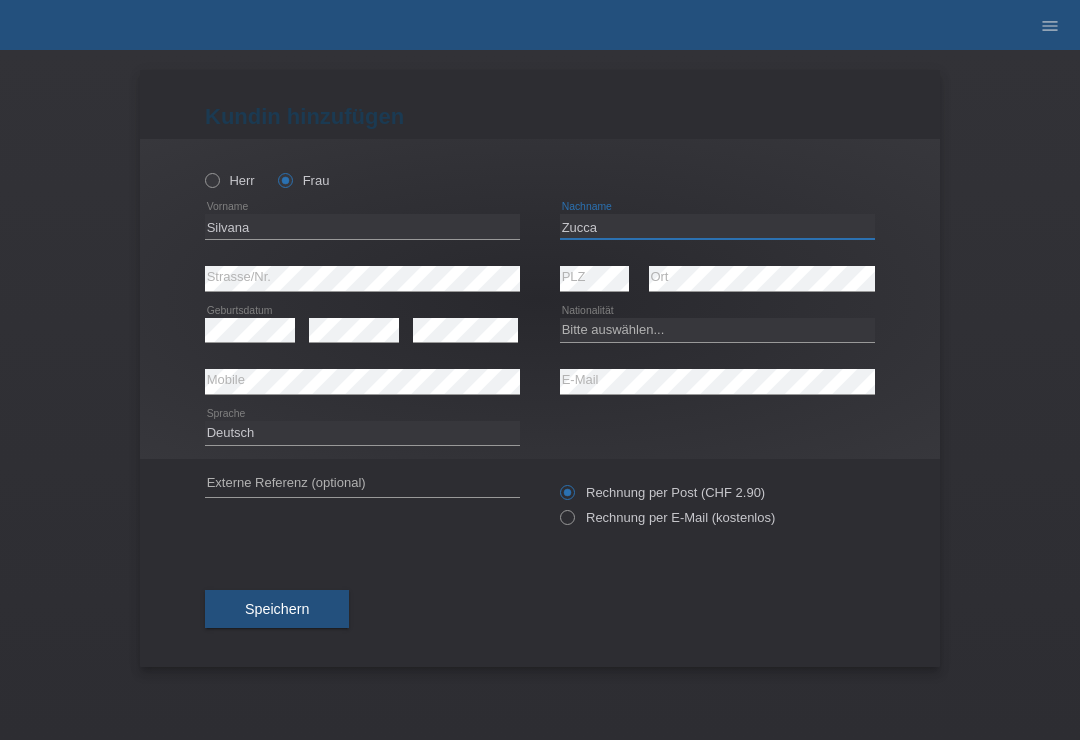 type on "Zucca" 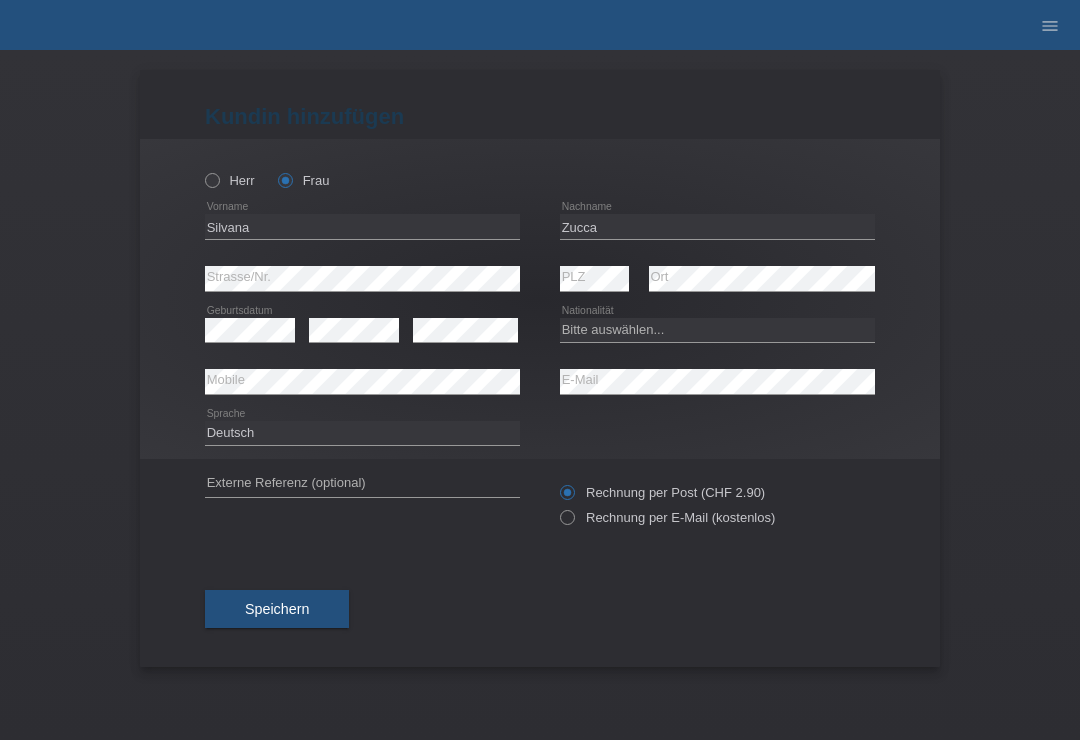 click on "Rechnung per E-Mail                                                                                            (kostenlos)" at bounding box center [566, 522] 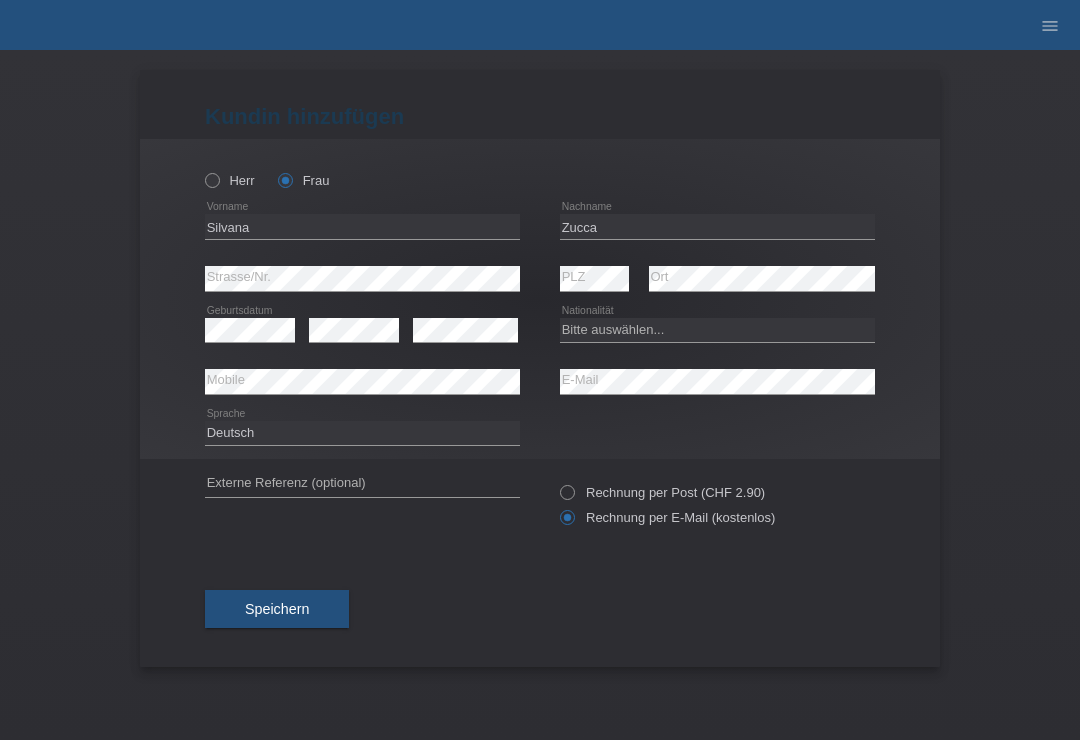 click on "Speichern" at bounding box center [277, 609] 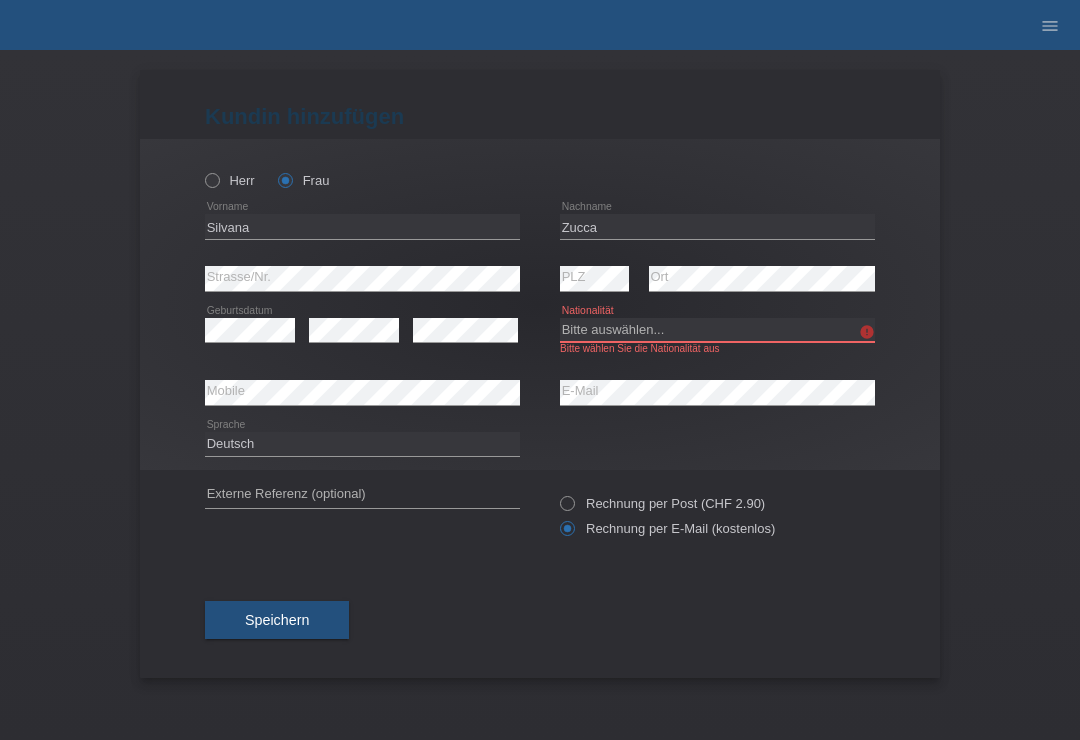click on "Bitte auswählen...
Schweiz
Deutschland
Liechtenstein
Österreich
------------
Afghanistan
Ägypten
Åland
Albanien
Algerien" at bounding box center (717, 330) 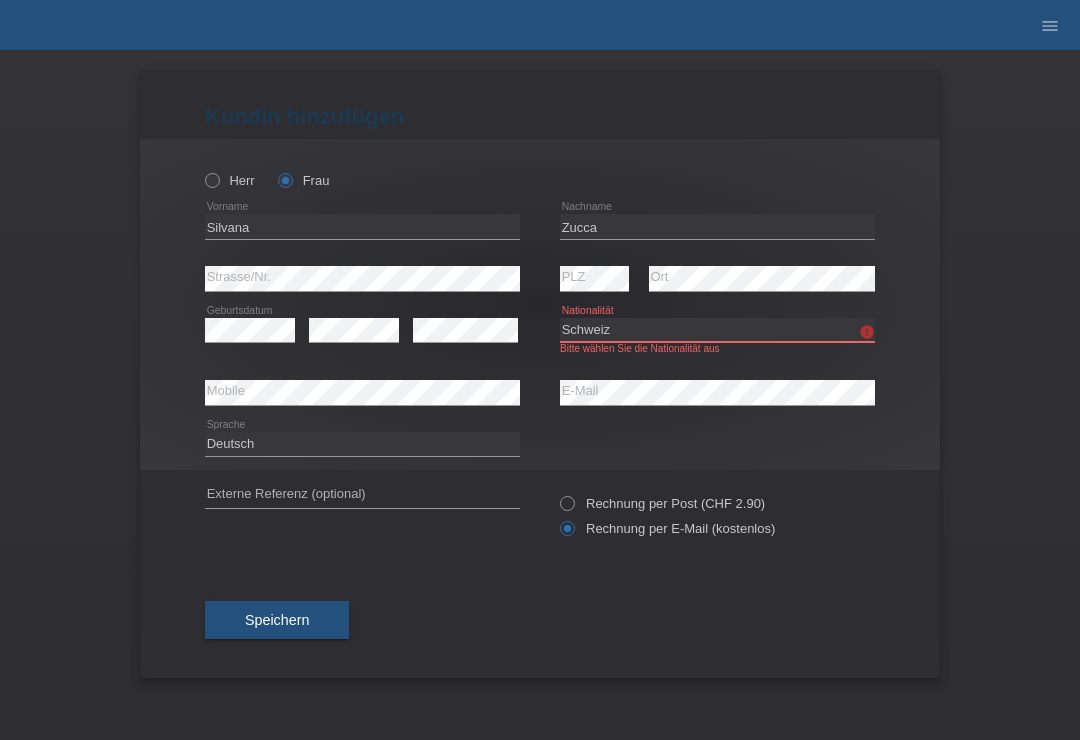 click on "Bitte auswählen...
Schweiz
Deutschland
Liechtenstein
Österreich
------------
Afghanistan
Ägypten
Åland
Albanien
Algerien" at bounding box center (717, 330) 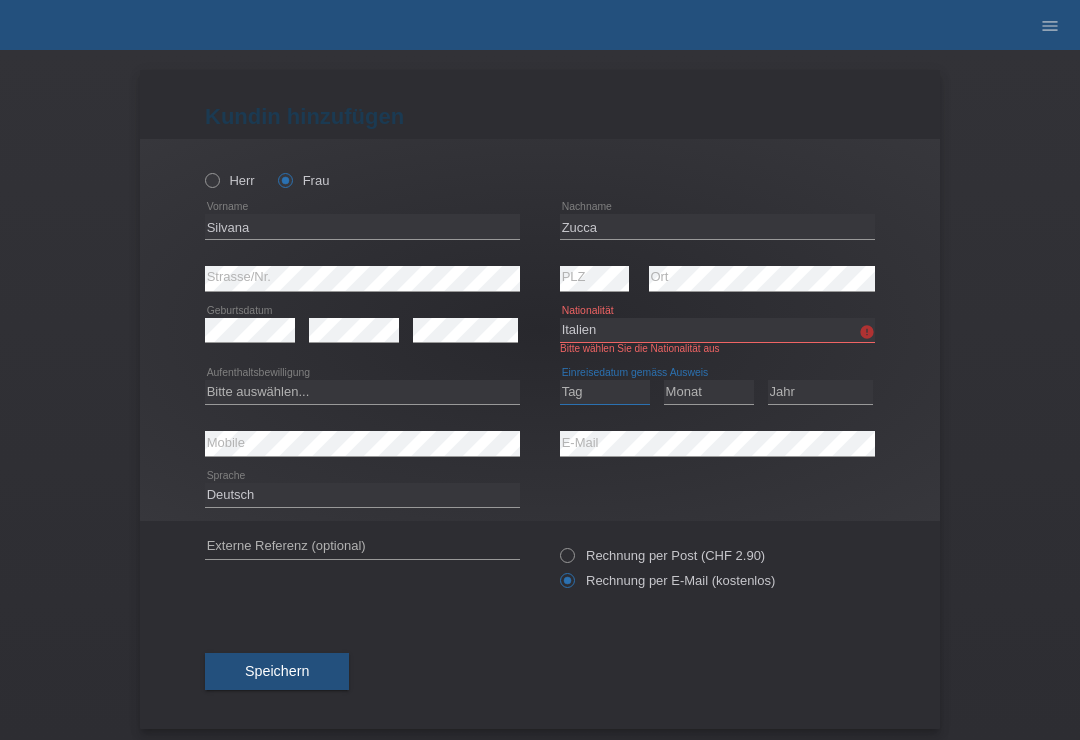 click on "Tag
01
02
03
04
05
06
07
08
09
10 11" at bounding box center [605, 392] 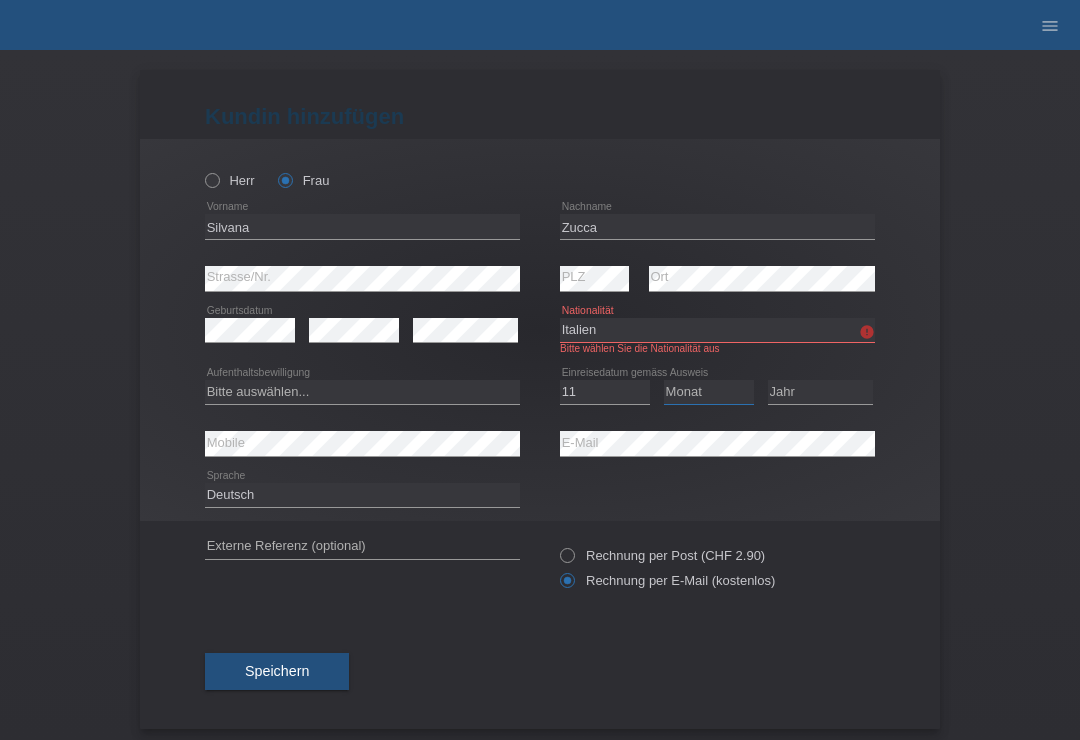 click on "Monat
01
02
03
04
05
06
07
08
09
10 11" at bounding box center [709, 392] 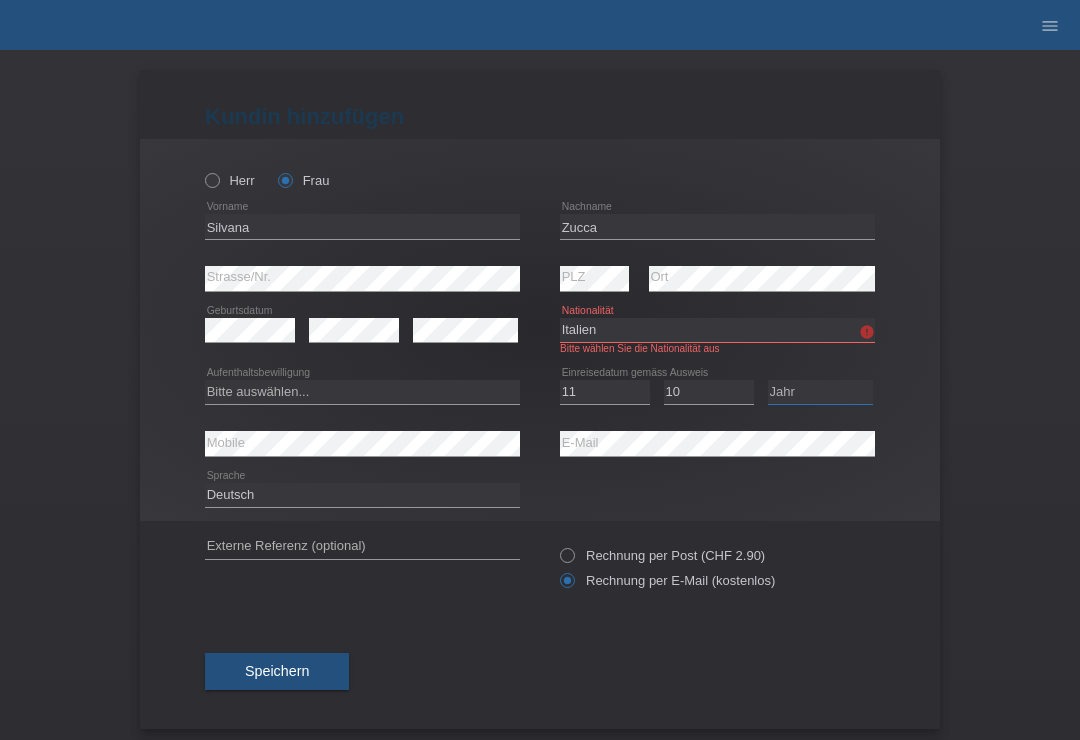 click on "Jahr
2025
2024
2023
2022
2021
2020
2019
2018
2017 2016 2015 2014 2013 2012 2011 2010 2009 2008 2007 2006 2005 2004 2003 2002 2001" at bounding box center (820, 392) 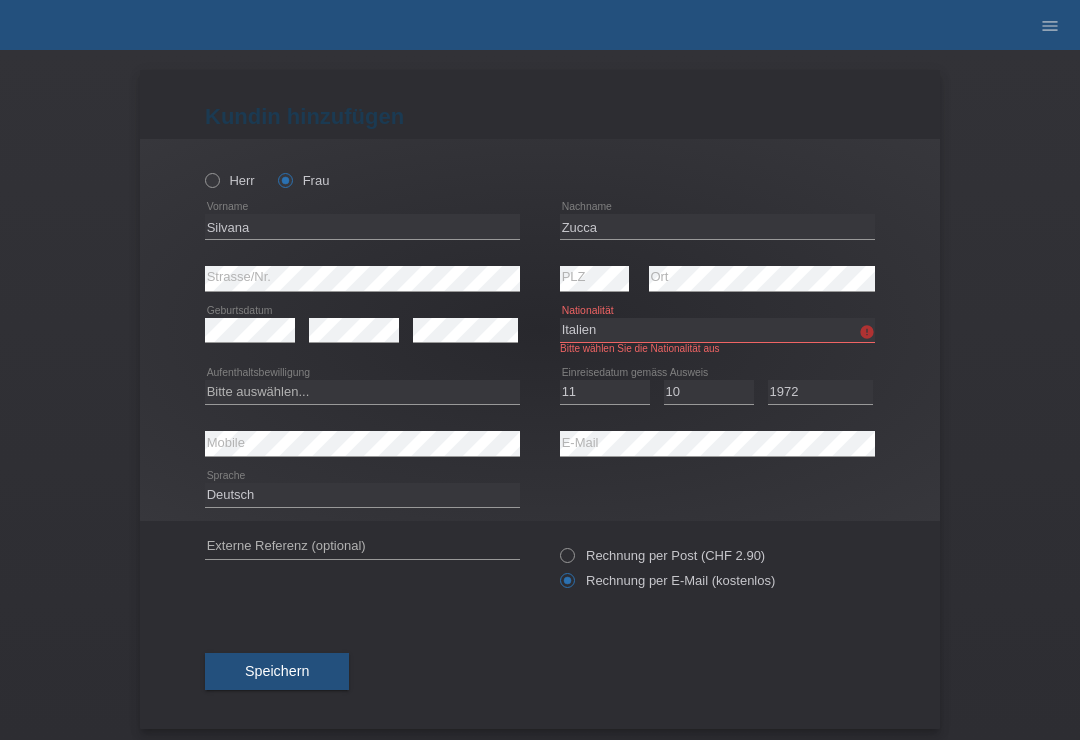 click on "Speichern" at bounding box center [277, 672] 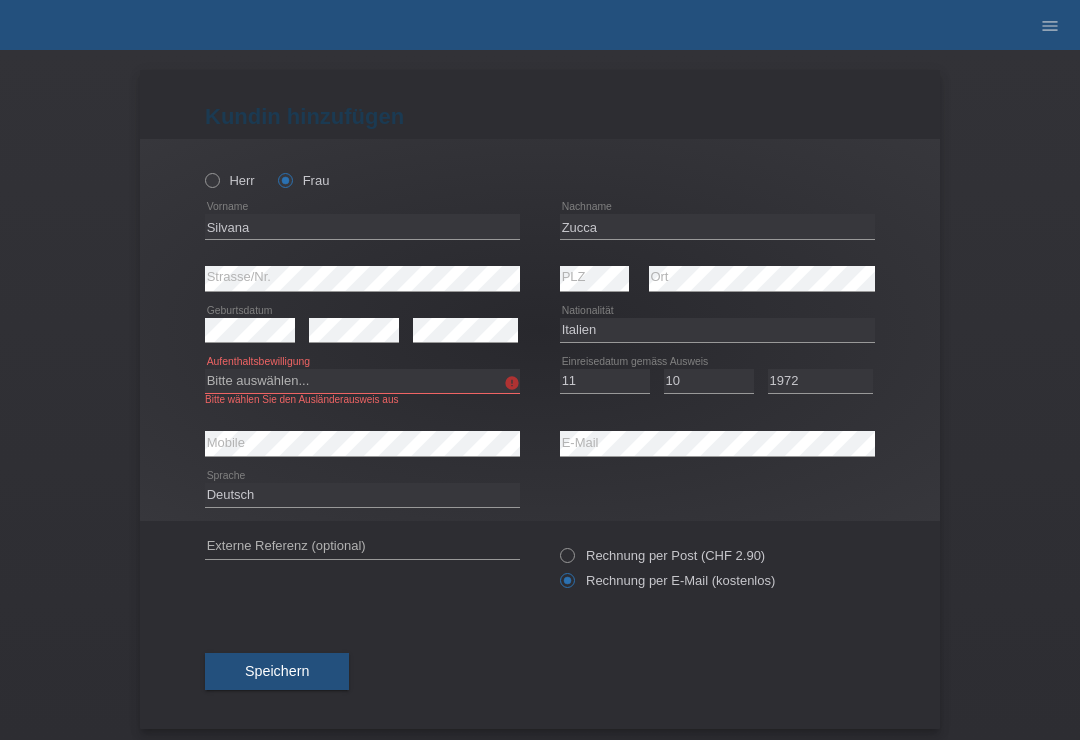 click on "Bitte auswählen...
C
B
B - Flüchtlingsstatus
Andere" at bounding box center [362, 381] 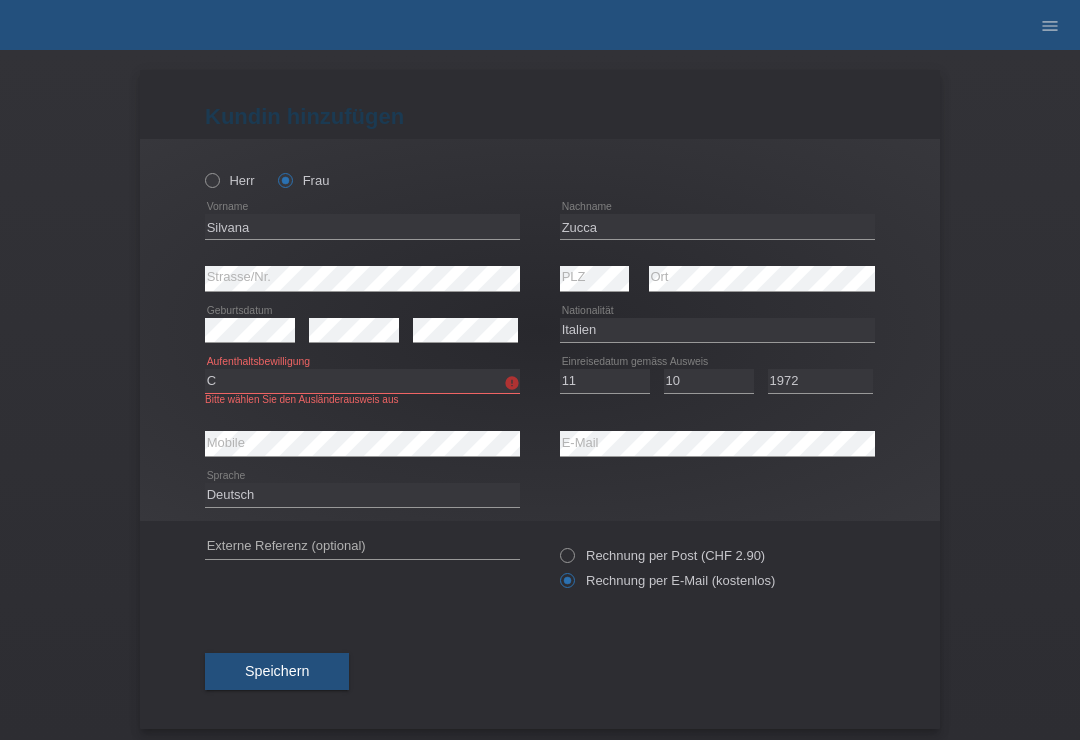 click on "Speichern" at bounding box center (277, 672) 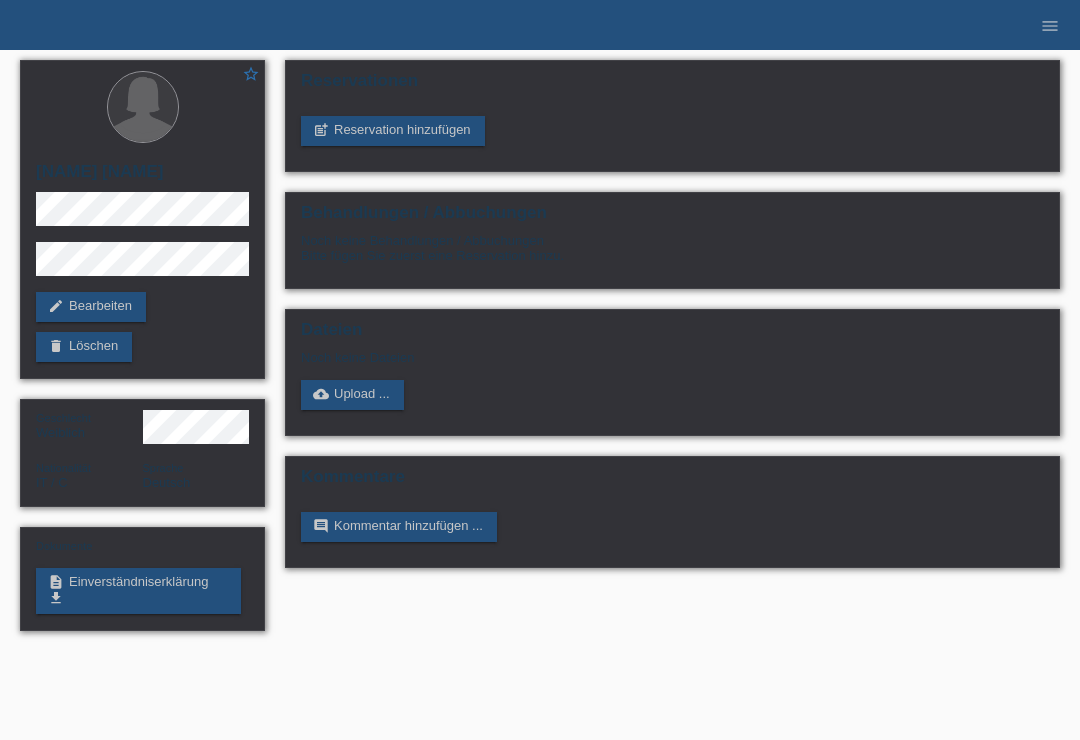 scroll, scrollTop: 0, scrollLeft: 0, axis: both 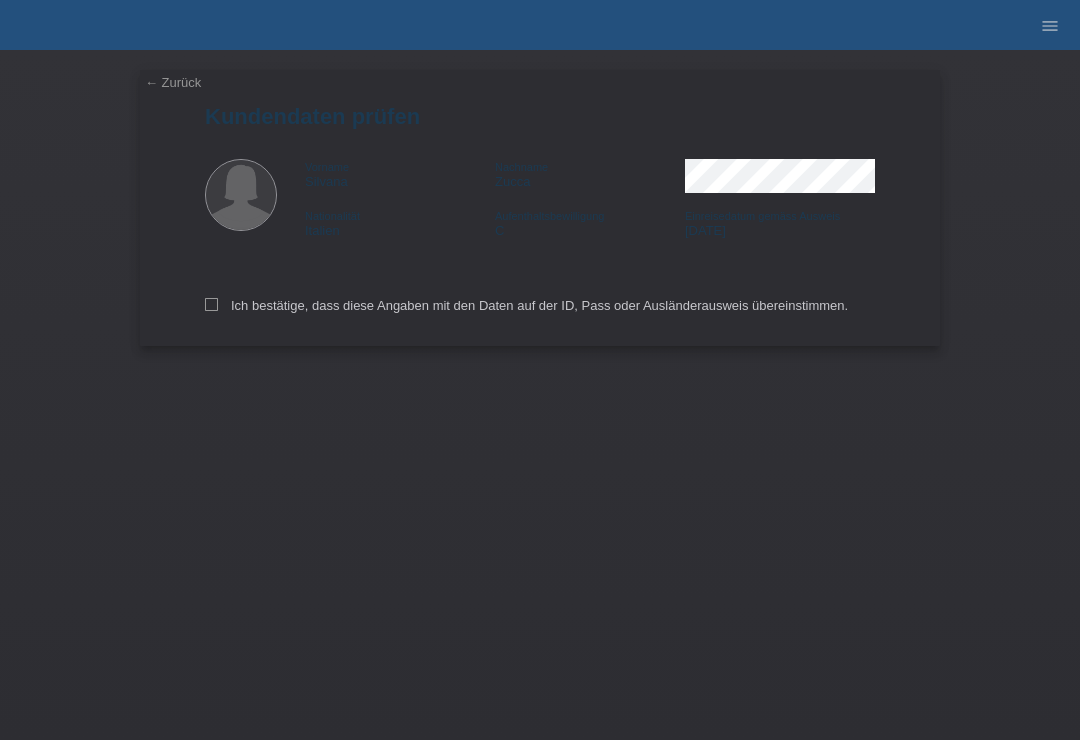 click at bounding box center (211, 304) 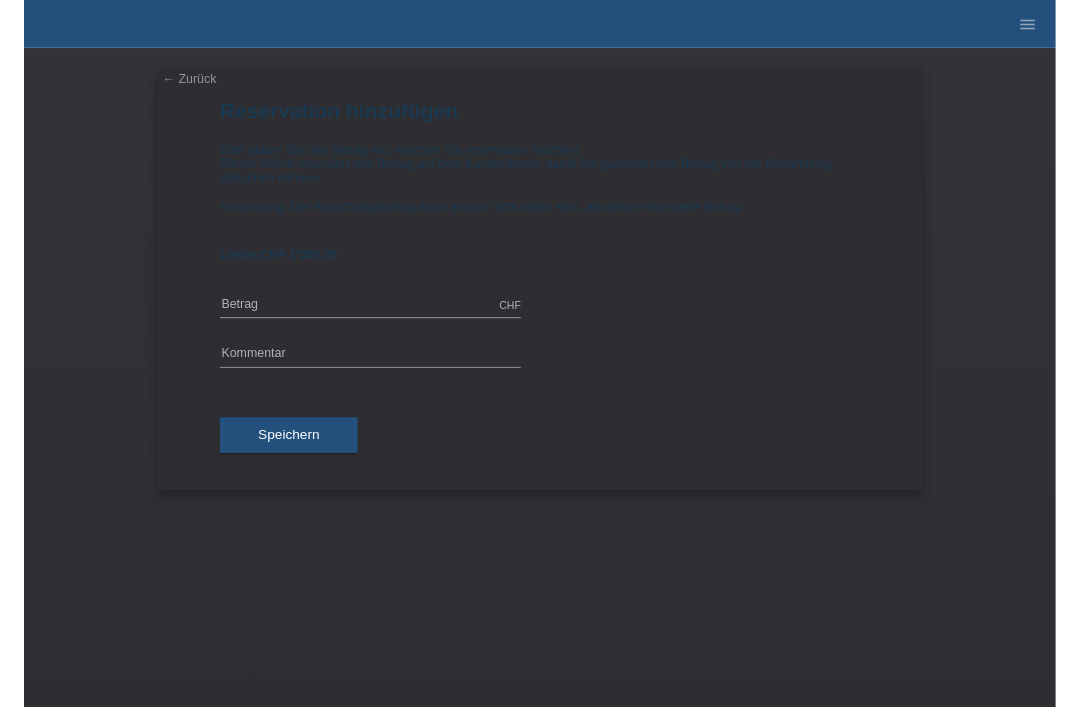scroll, scrollTop: 0, scrollLeft: 0, axis: both 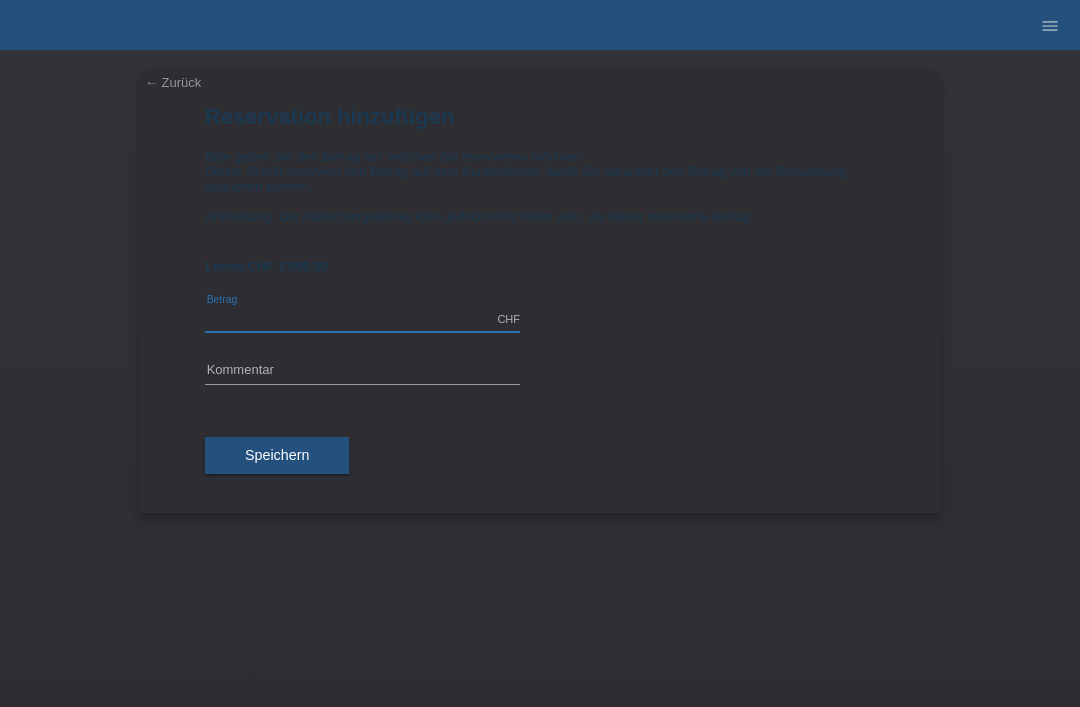 click at bounding box center (362, 319) 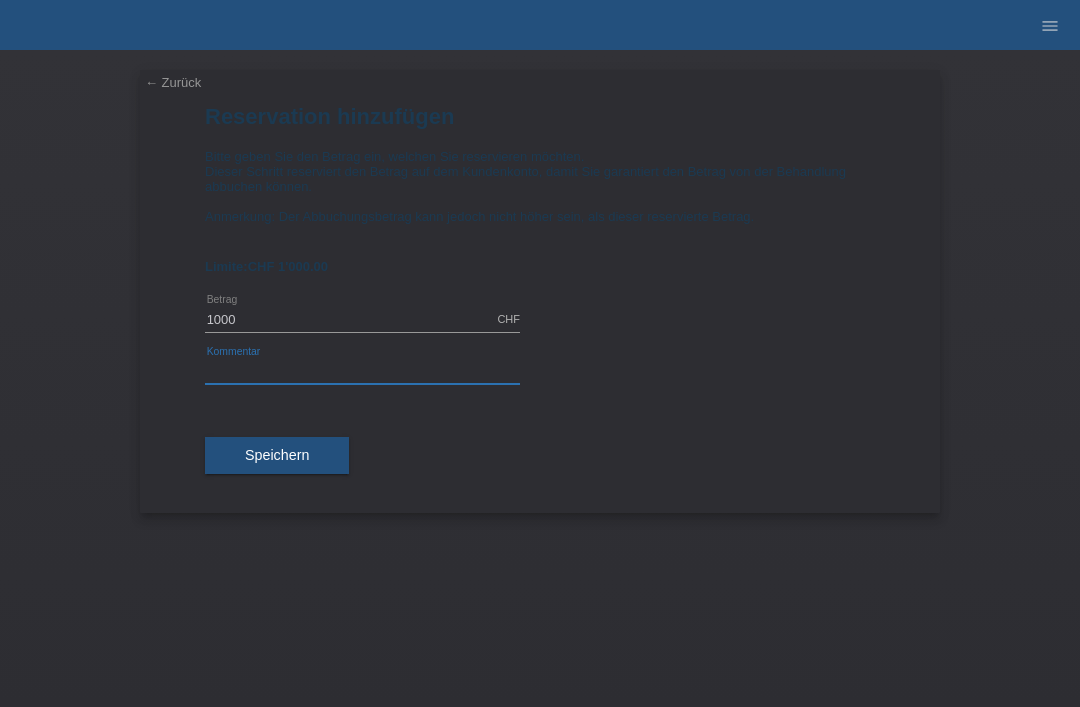 click at bounding box center (362, 371) 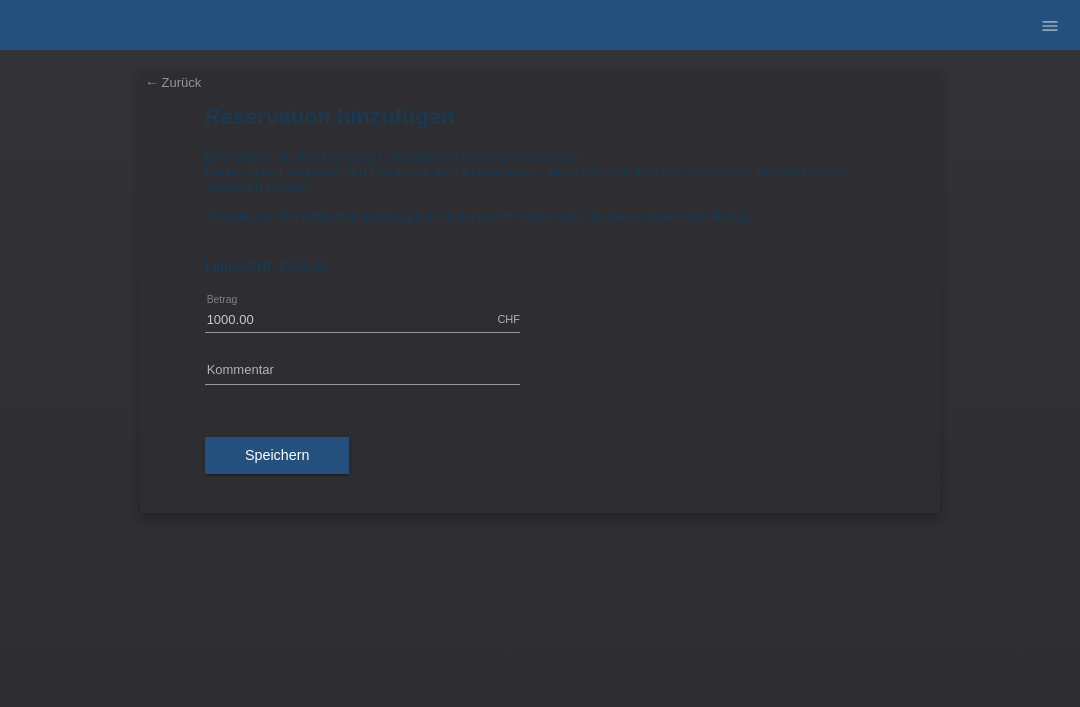 click on "Speichern" at bounding box center (277, 455) 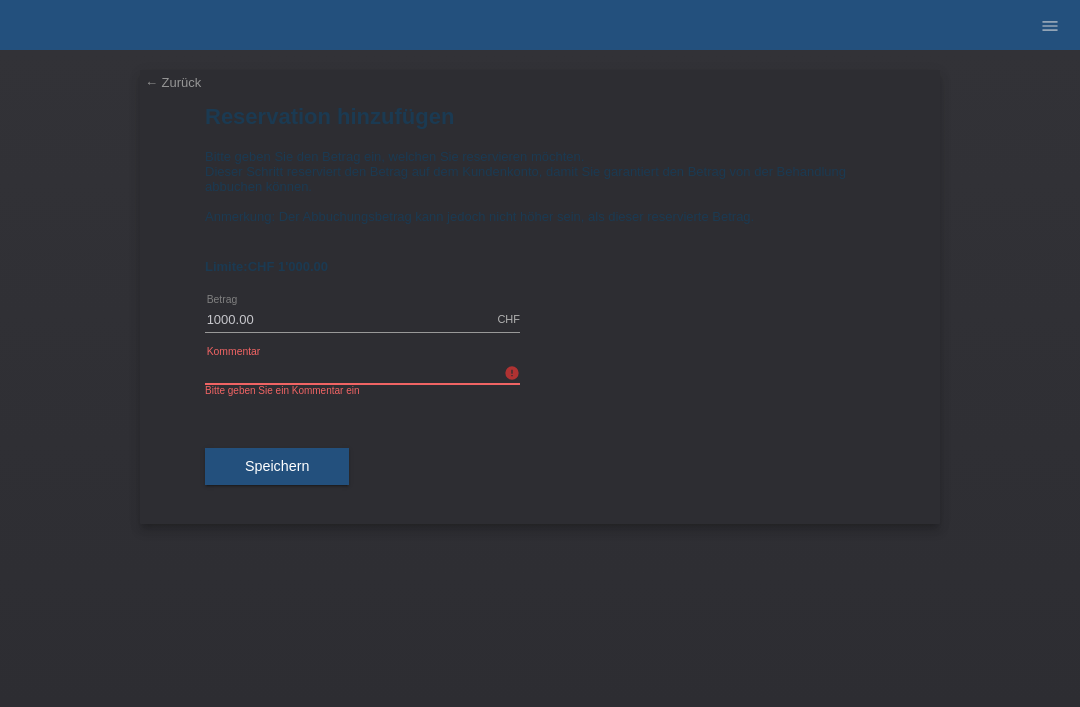 click at bounding box center (362, 371) 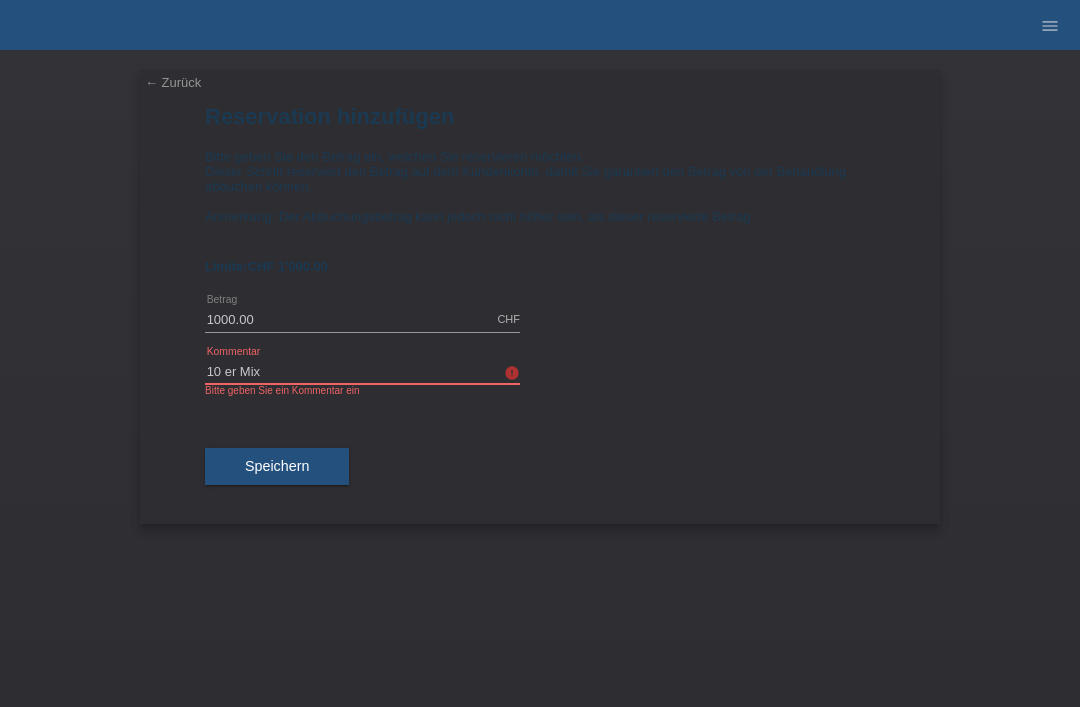 type on "10 er Mix" 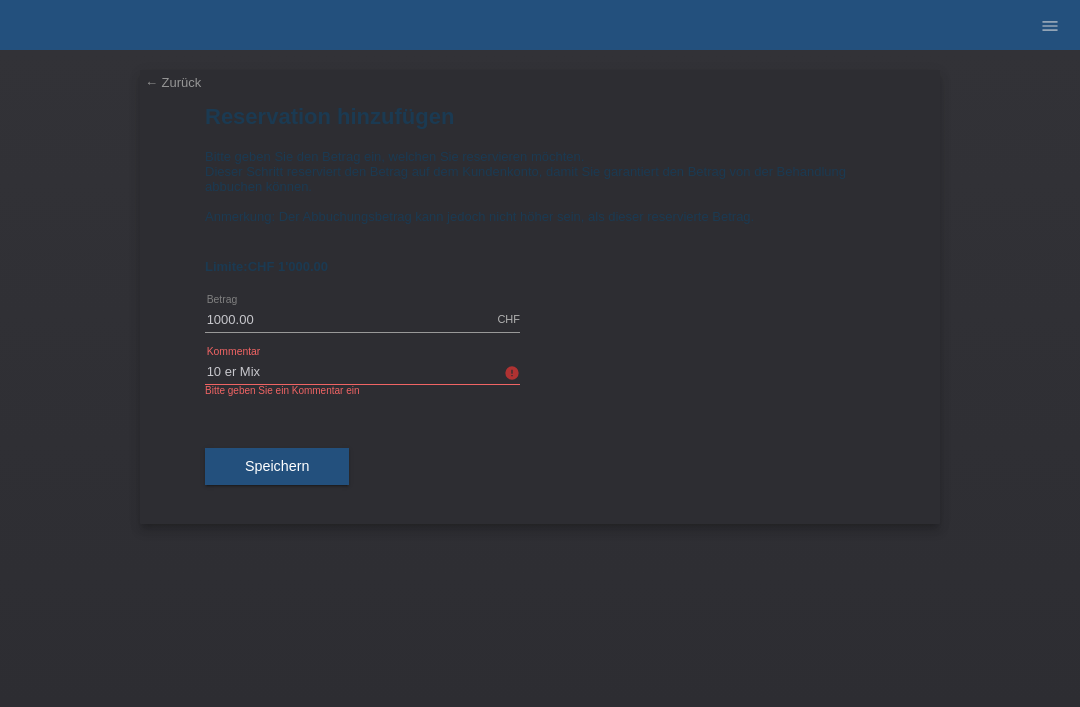 click on "Speichern" at bounding box center (277, 466) 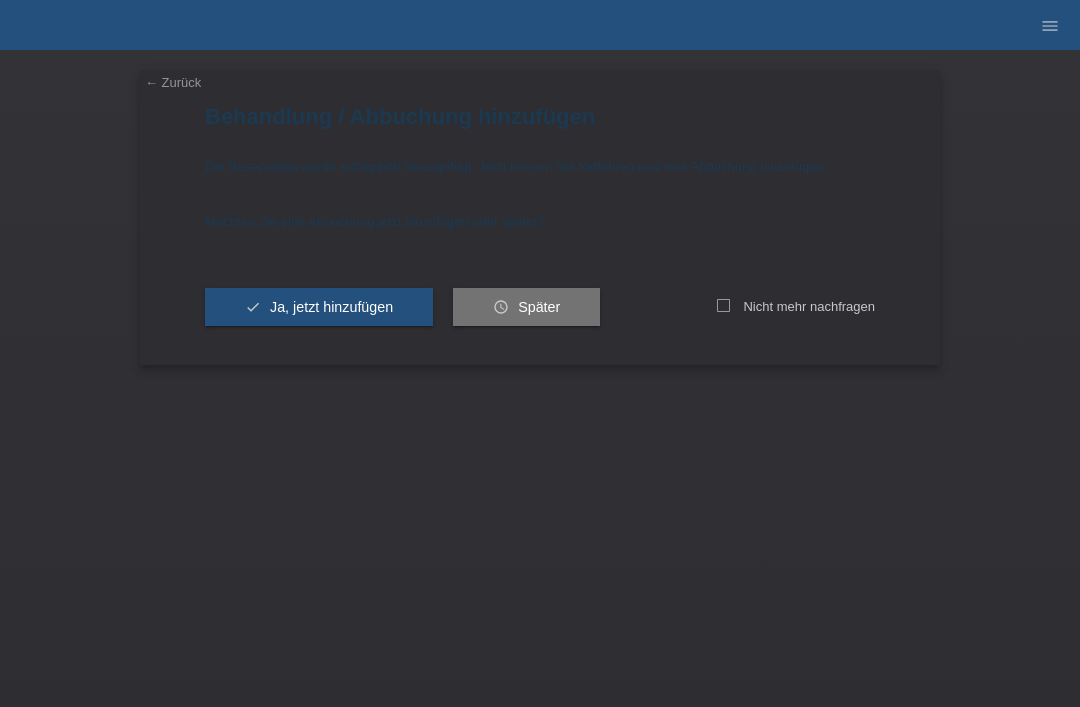 scroll, scrollTop: 0, scrollLeft: 0, axis: both 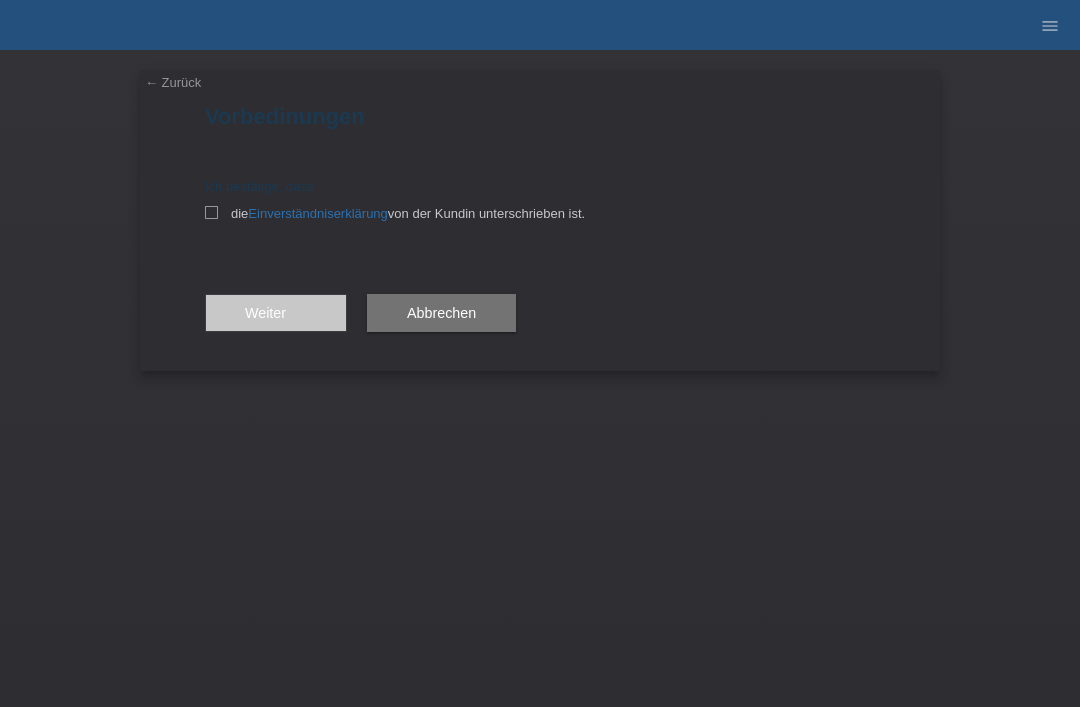 click on "← Zurück" at bounding box center (173, 82) 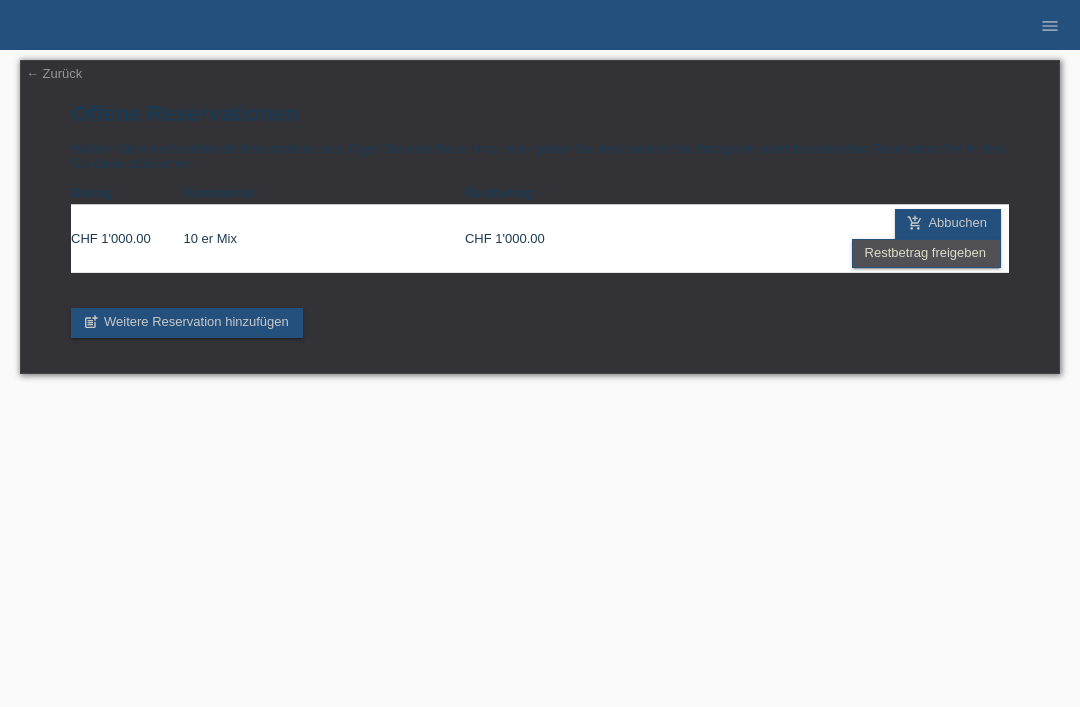 scroll, scrollTop: 0, scrollLeft: 0, axis: both 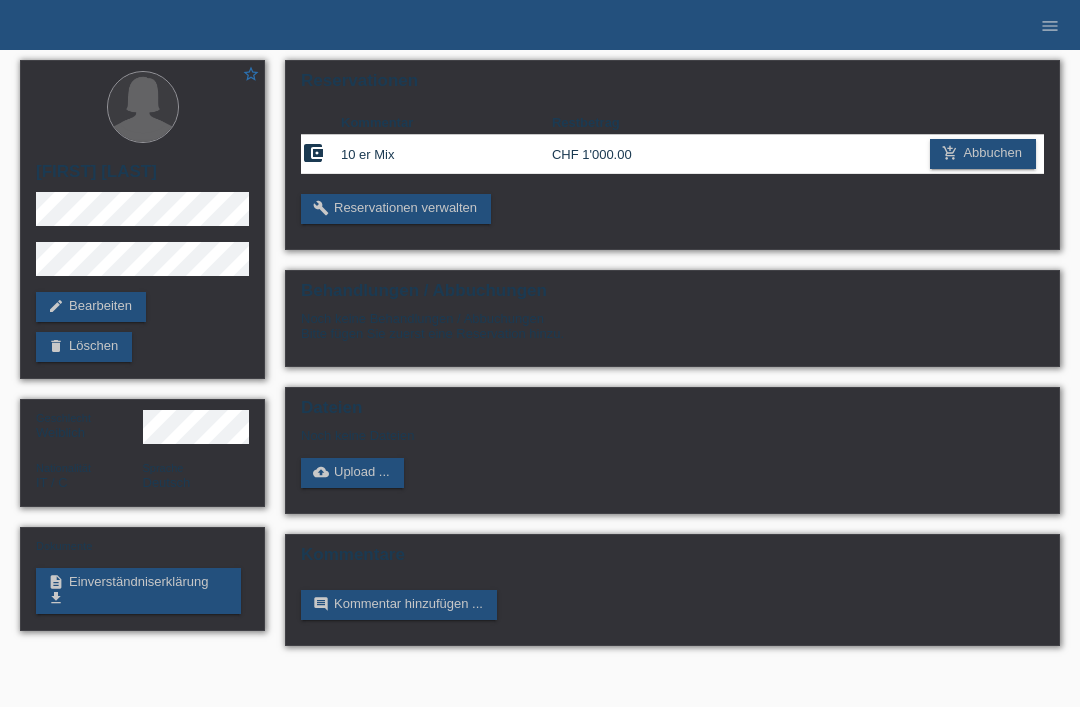 click on "description  Einverständniserklärung  get_app" at bounding box center [138, 591] 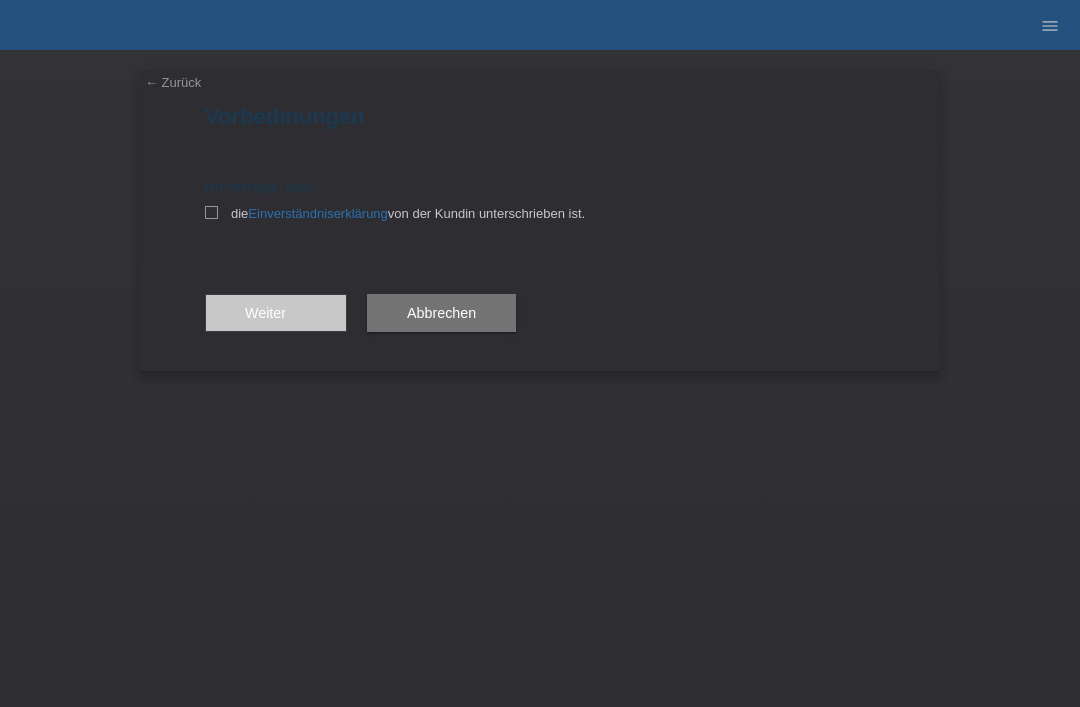 scroll, scrollTop: 0, scrollLeft: 0, axis: both 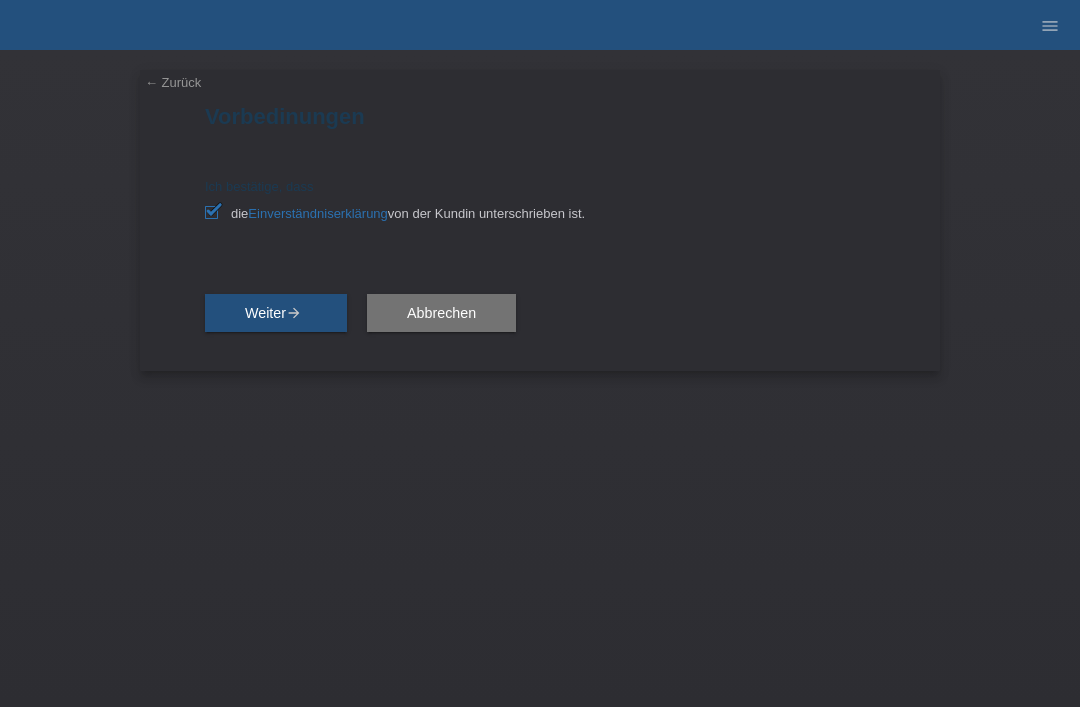 click on "Weiter  arrow_forward" at bounding box center (276, 313) 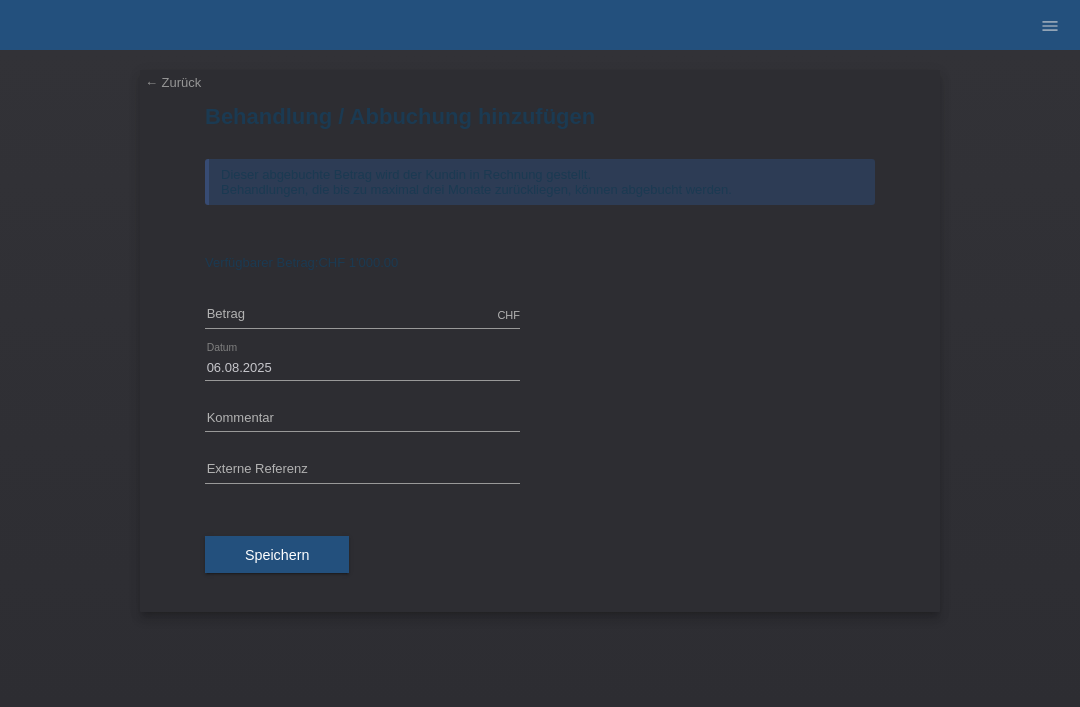scroll, scrollTop: 0, scrollLeft: 0, axis: both 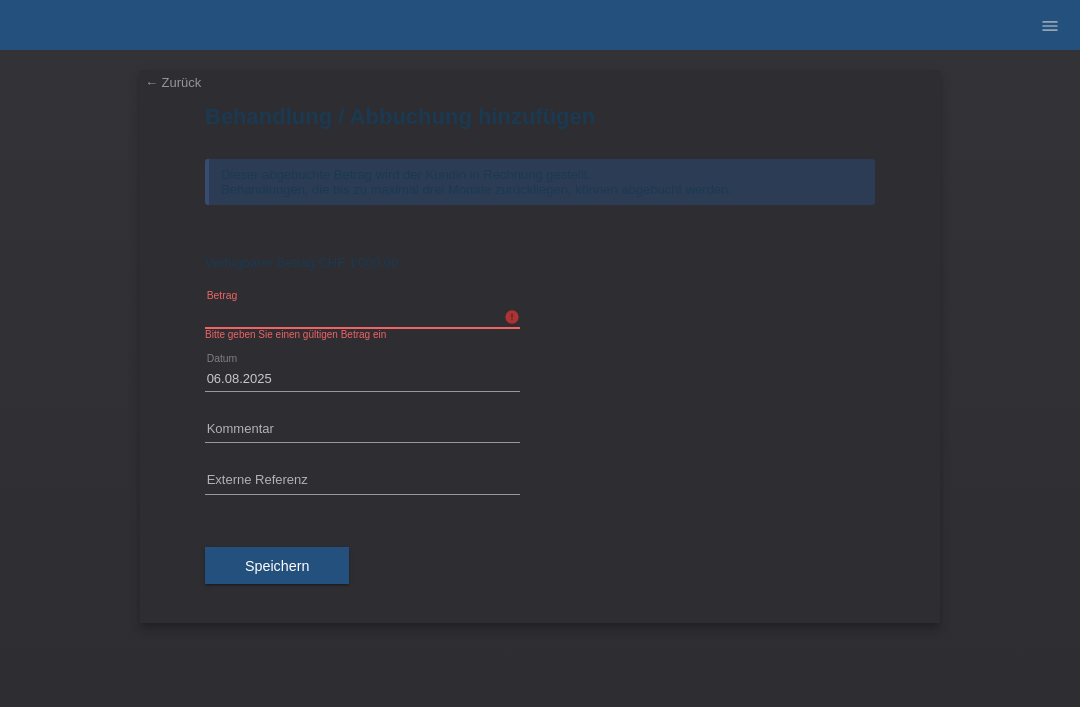 click at bounding box center (362, 315) 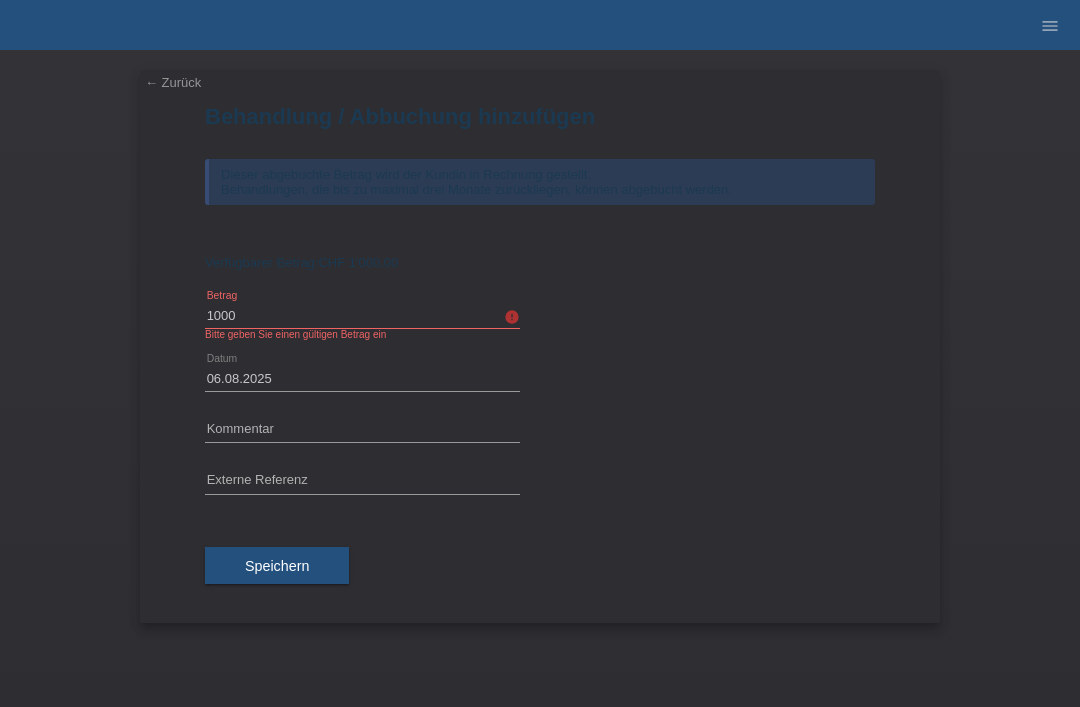 click on "Speichern" at bounding box center (277, 566) 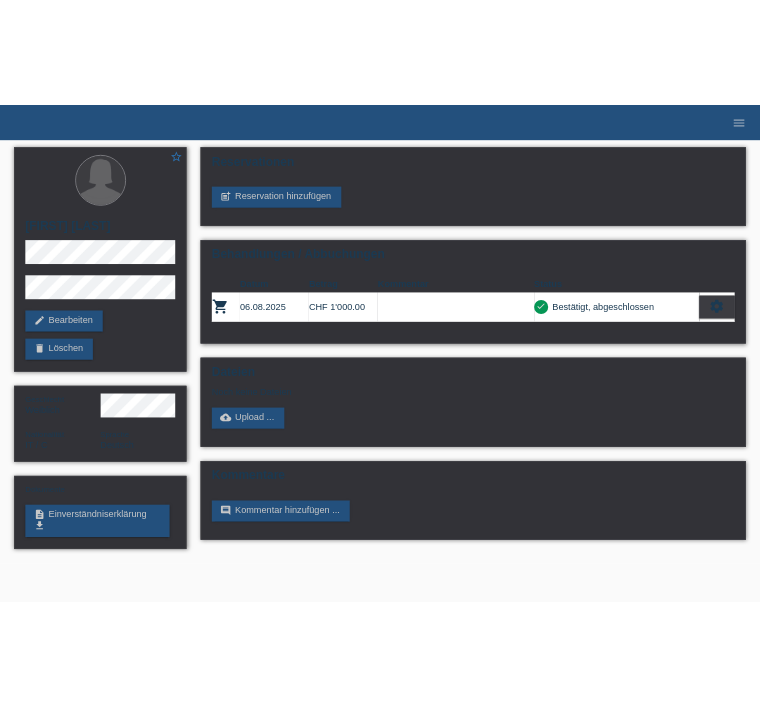scroll, scrollTop: 0, scrollLeft: 0, axis: both 